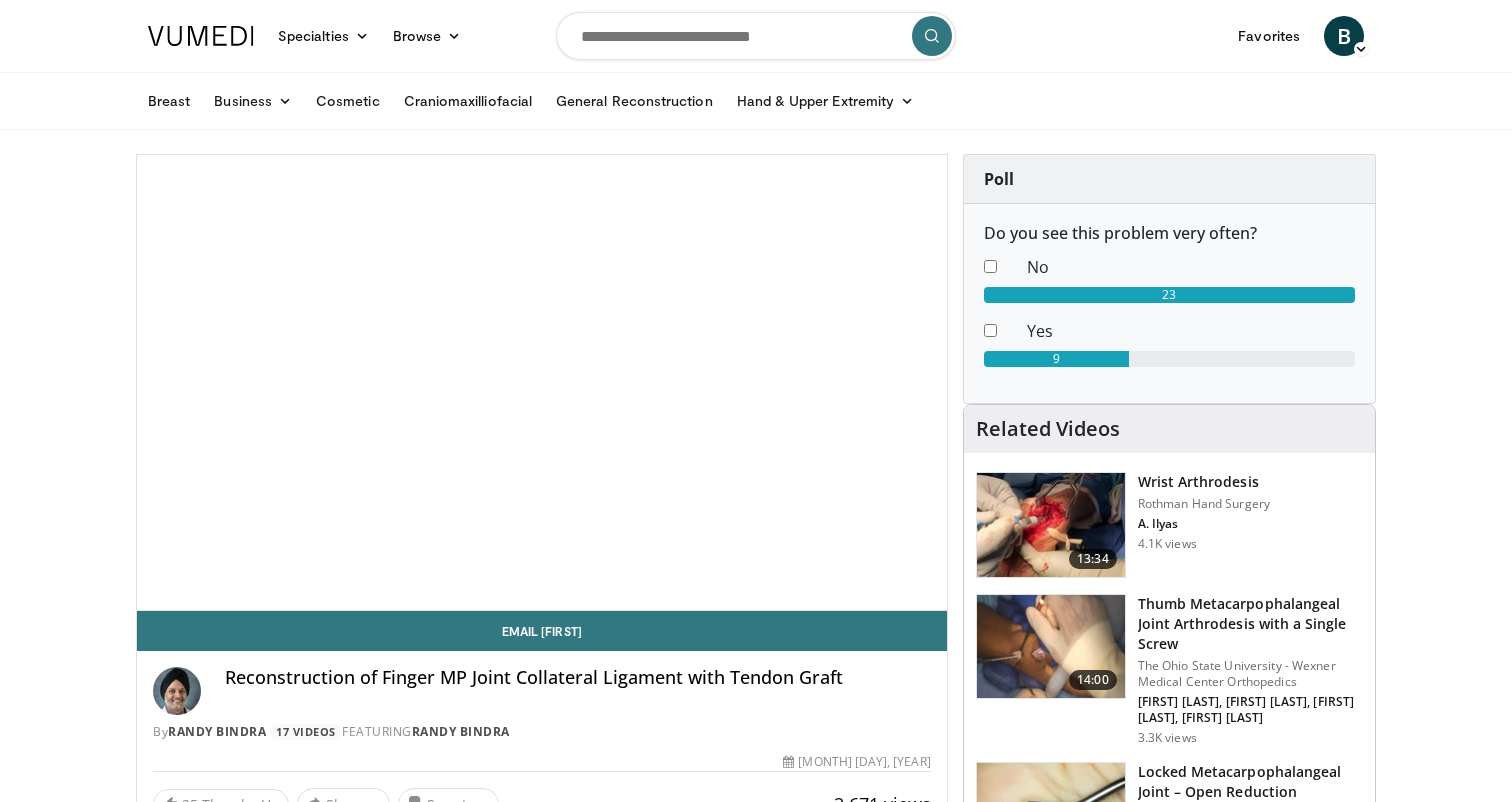 scroll, scrollTop: 0, scrollLeft: 0, axis: both 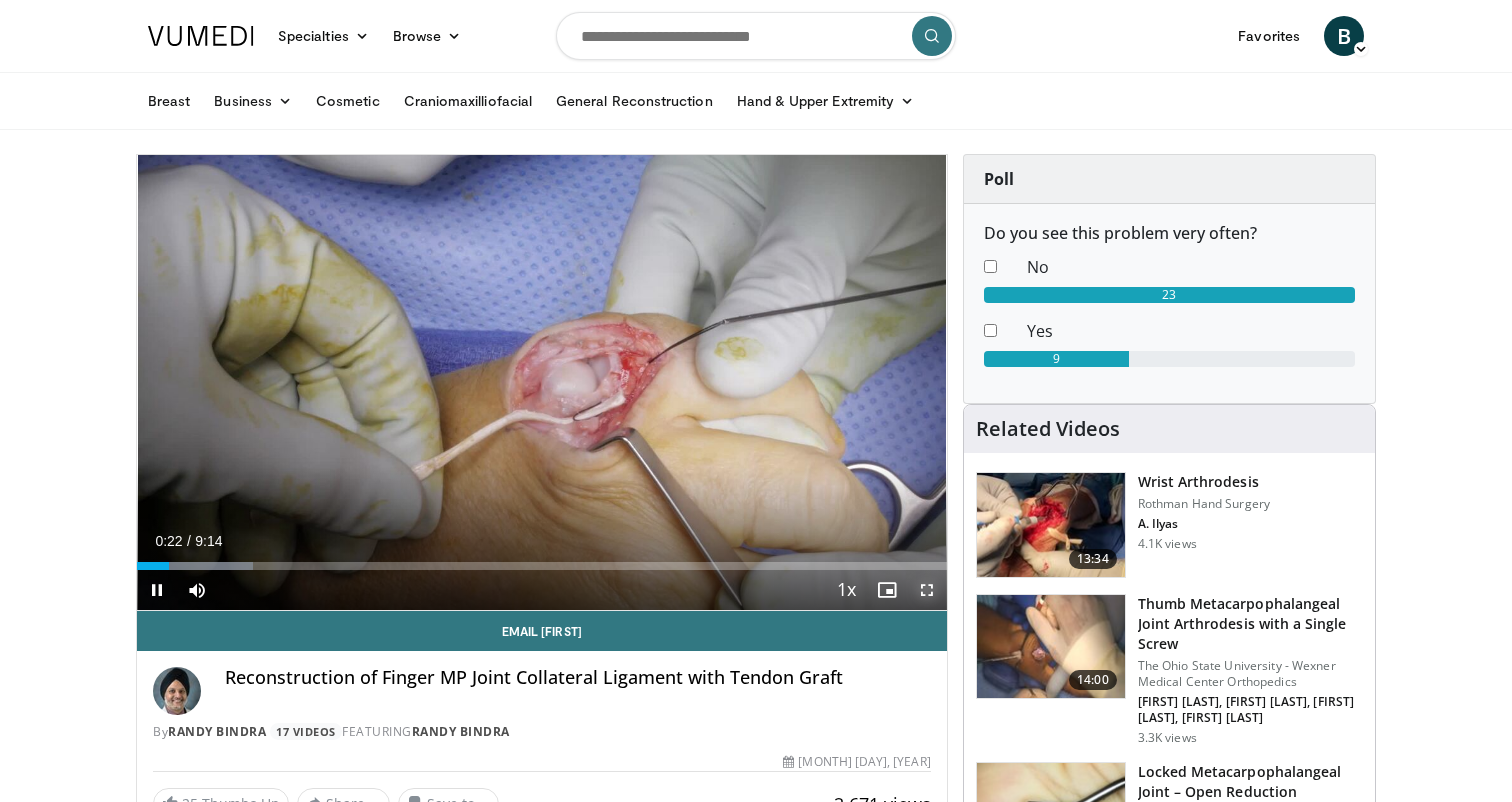 click at bounding box center [927, 590] 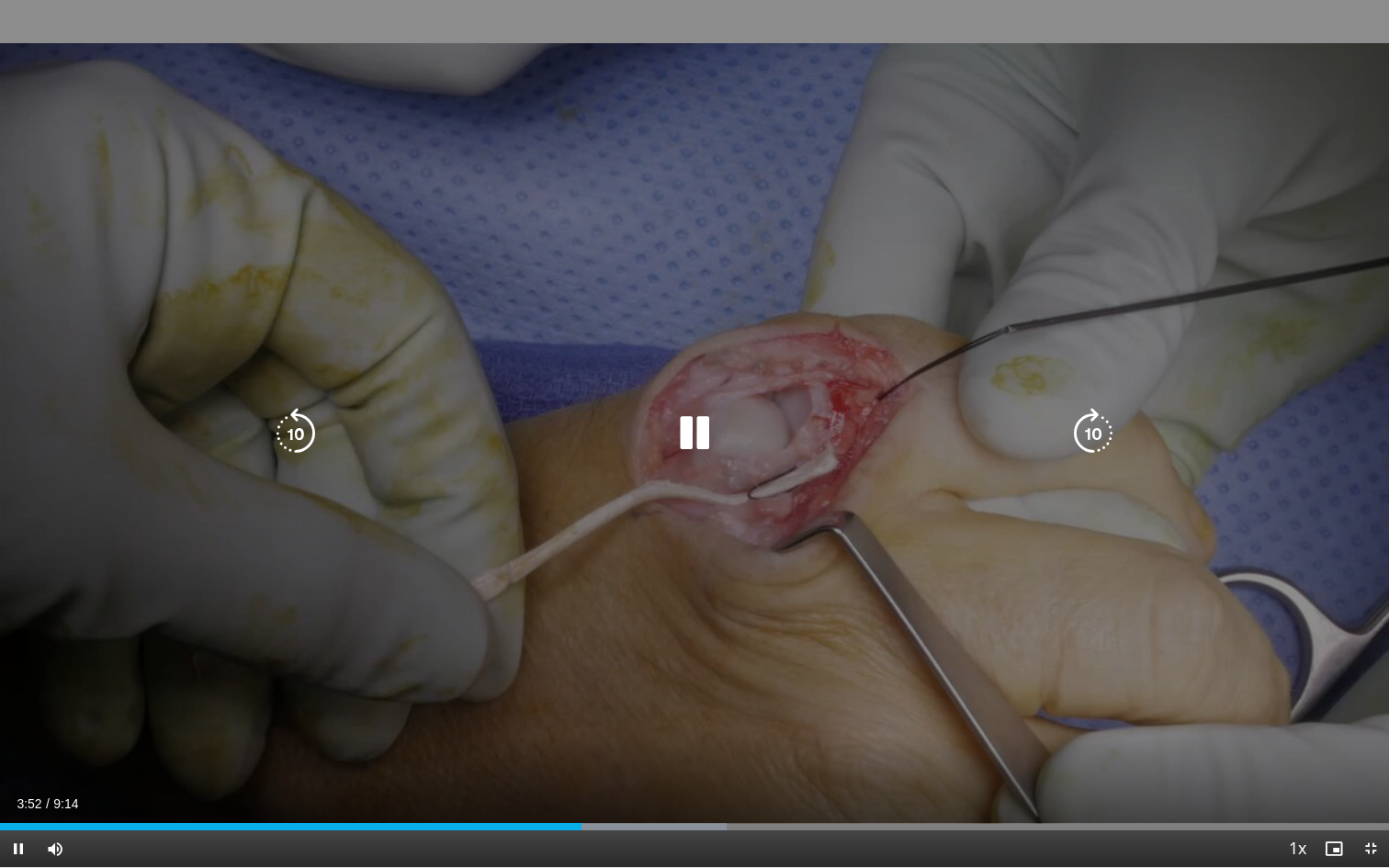 click at bounding box center (694, 434) 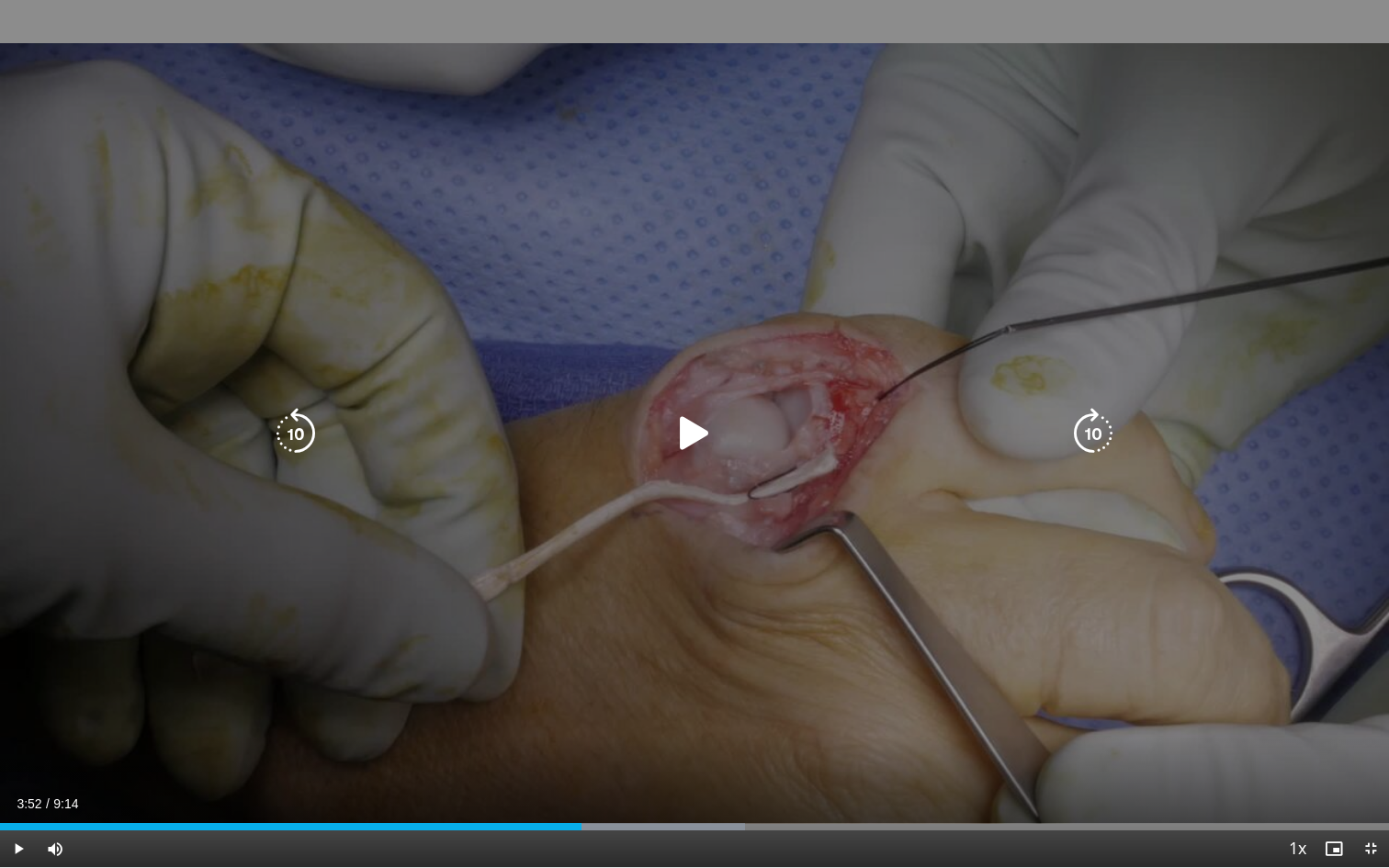 click at bounding box center (694, 434) 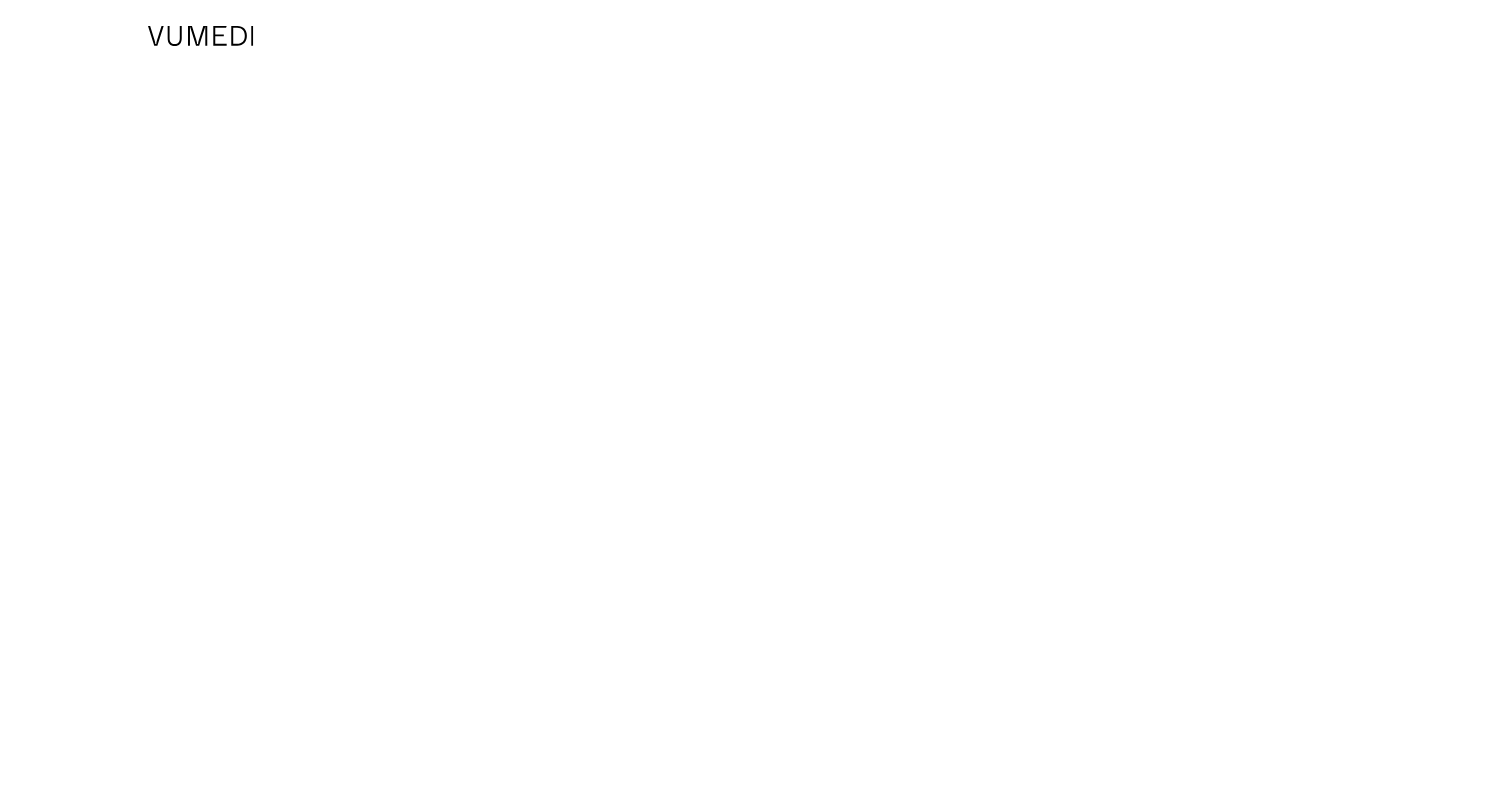 scroll, scrollTop: 0, scrollLeft: 0, axis: both 